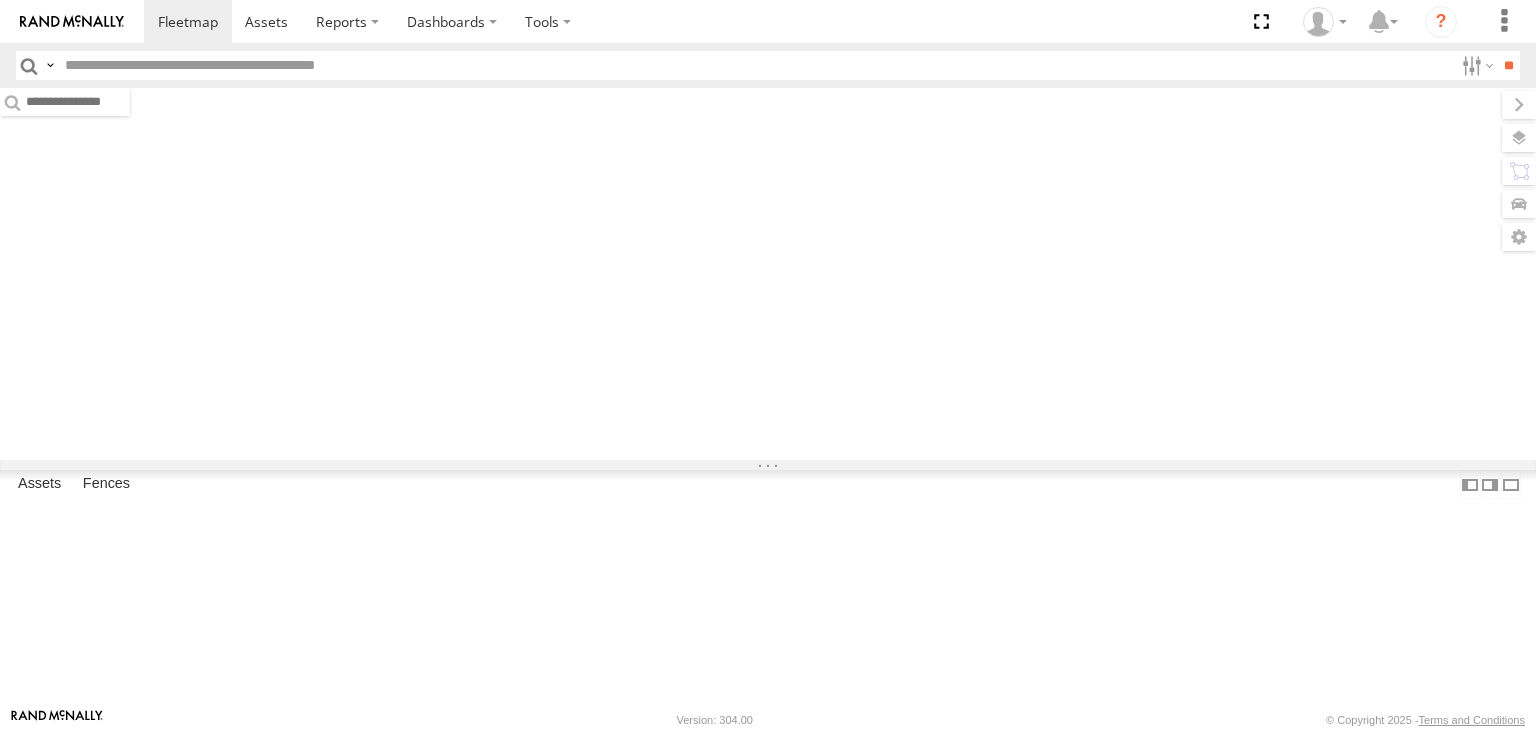 click on "Search Query
Asset ID
Asset Label
Registration
Manufacturer
Model
VIN
Job ID" at bounding box center [768, 65] 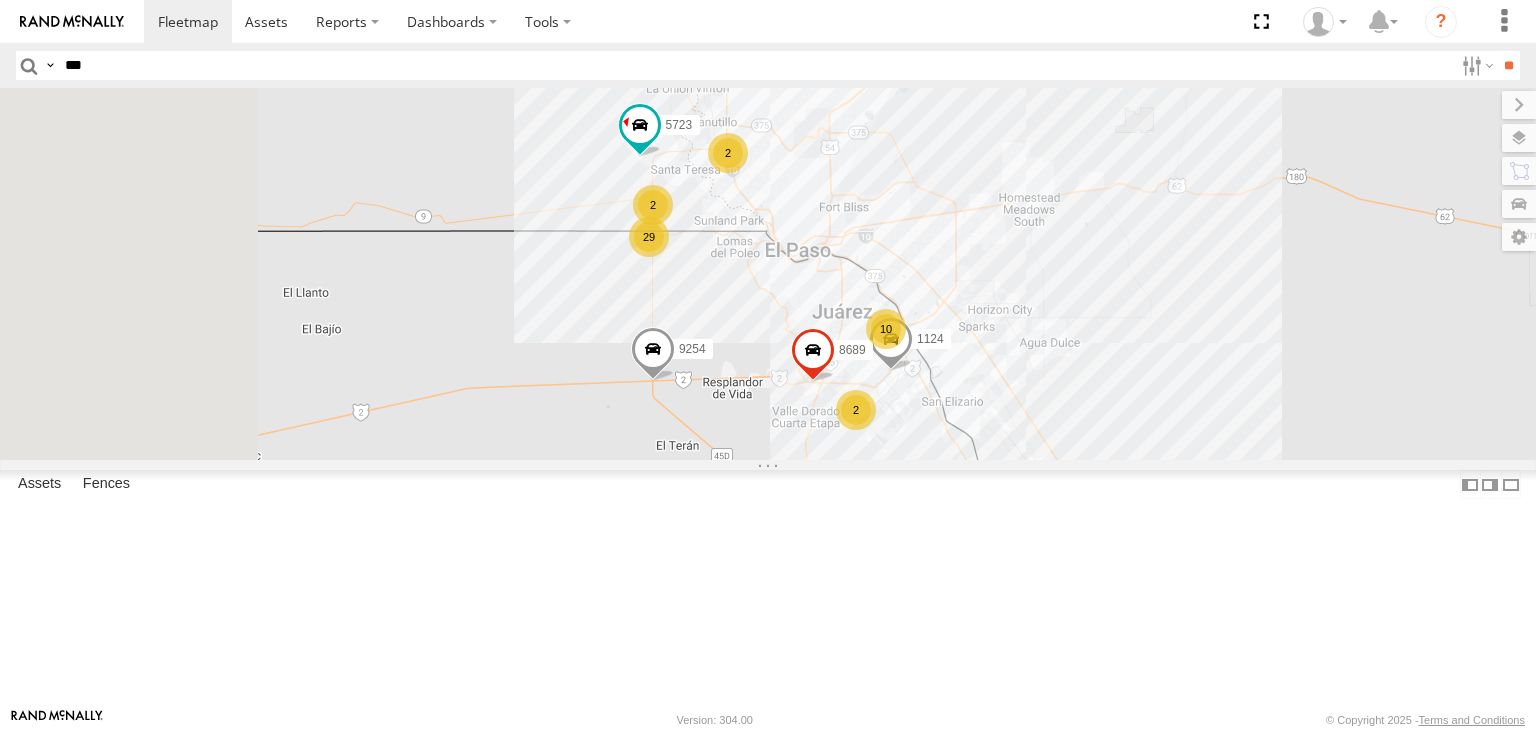 type on "***" 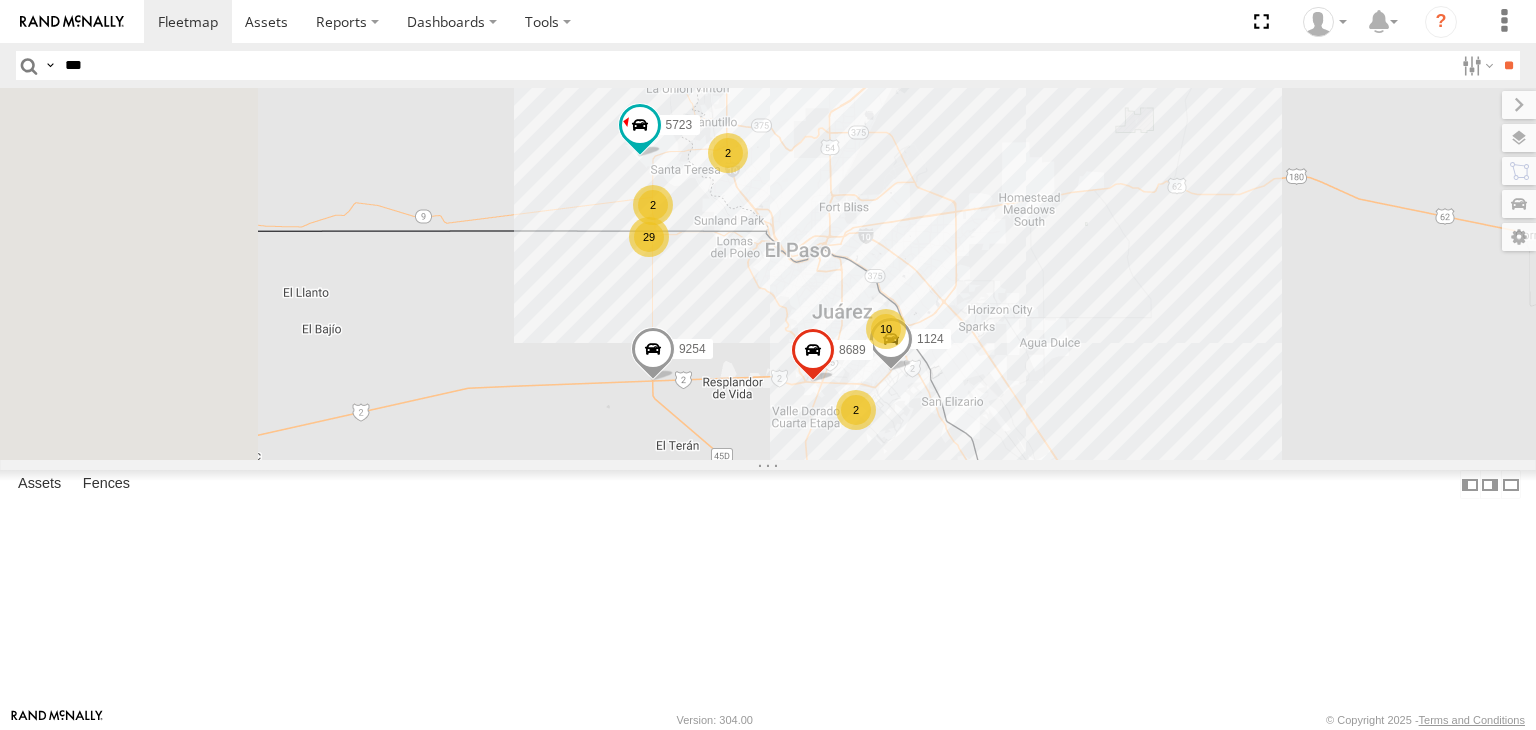 click on "**" at bounding box center [1508, 65] 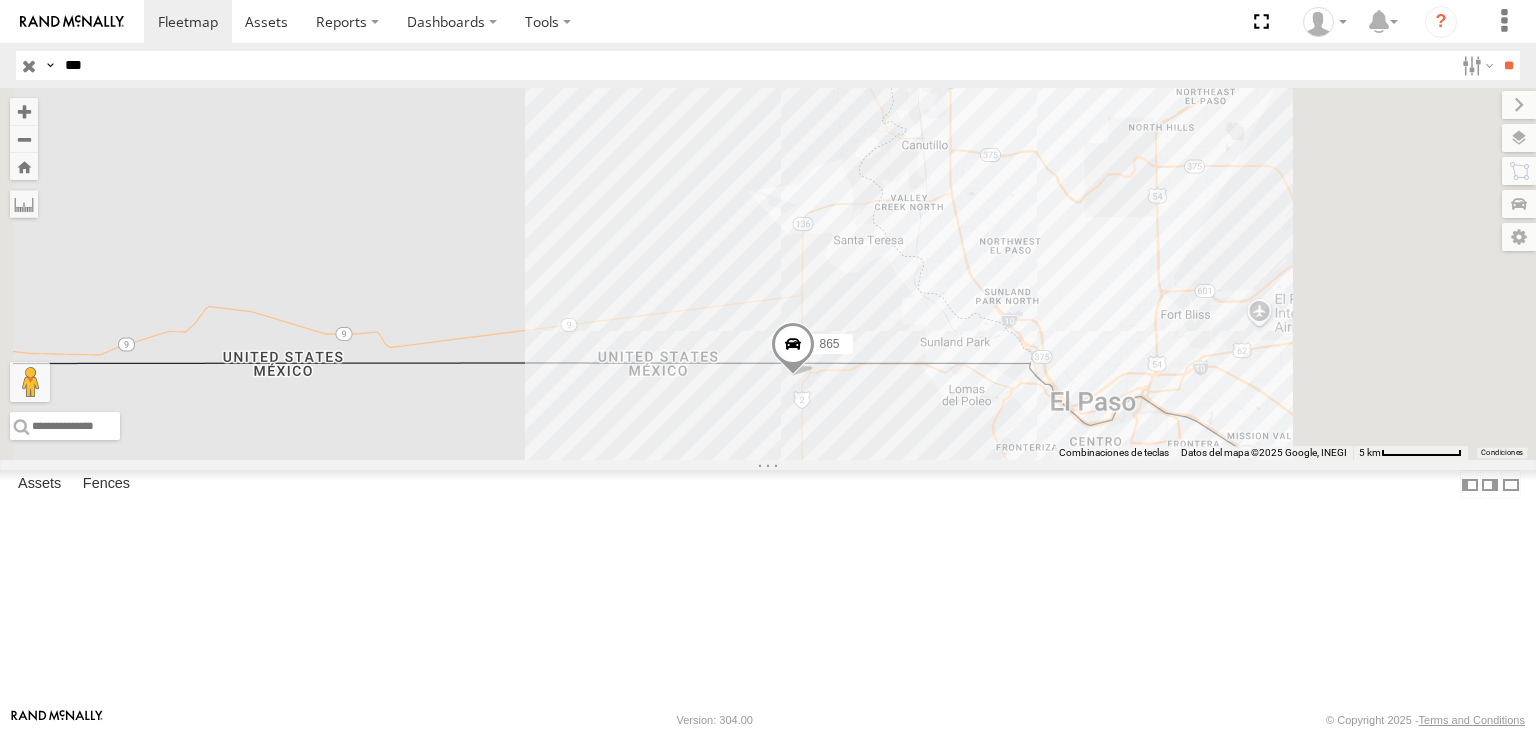 drag, startPoint x: 1116, startPoint y: 523, endPoint x: 1106, endPoint y: 505, distance: 20.59126 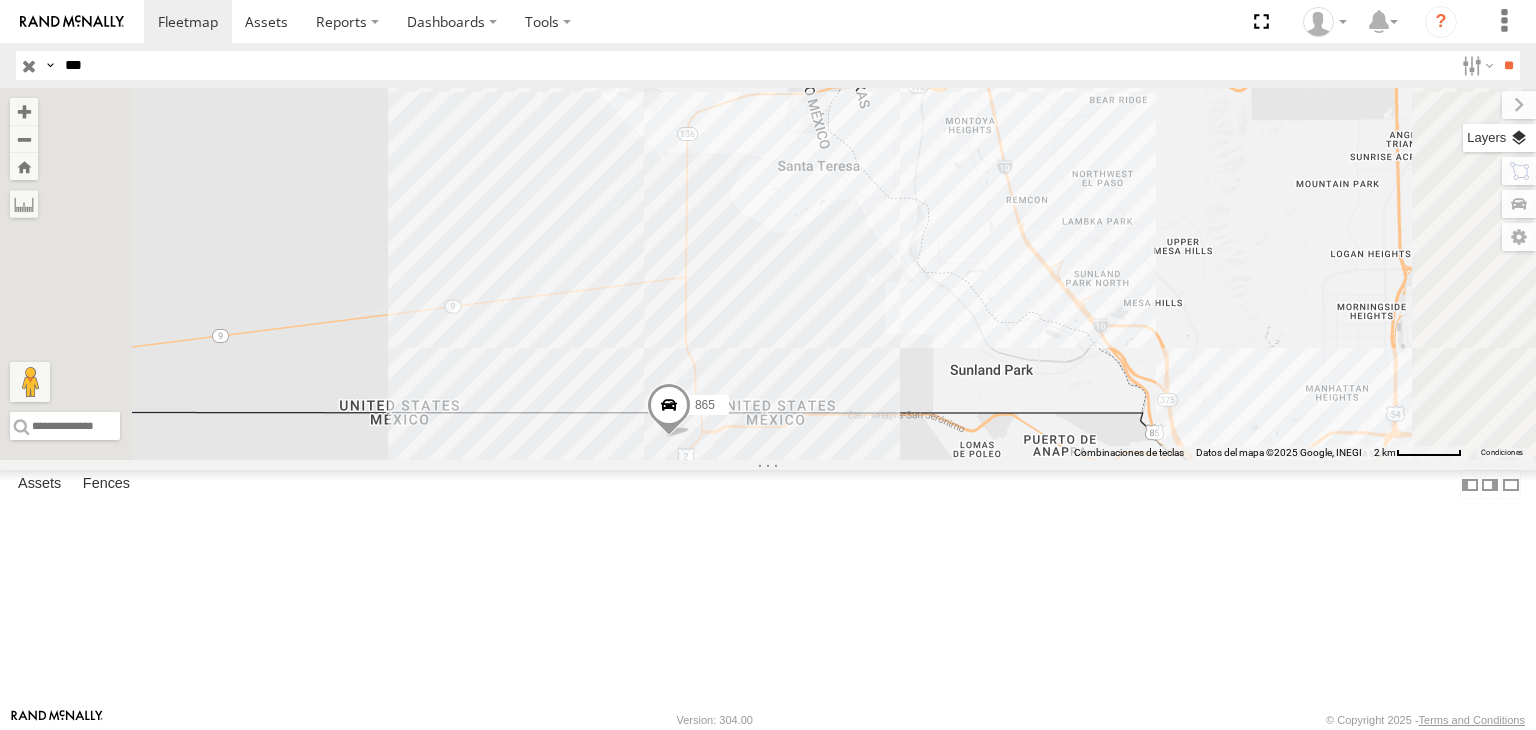 click at bounding box center (1499, 138) 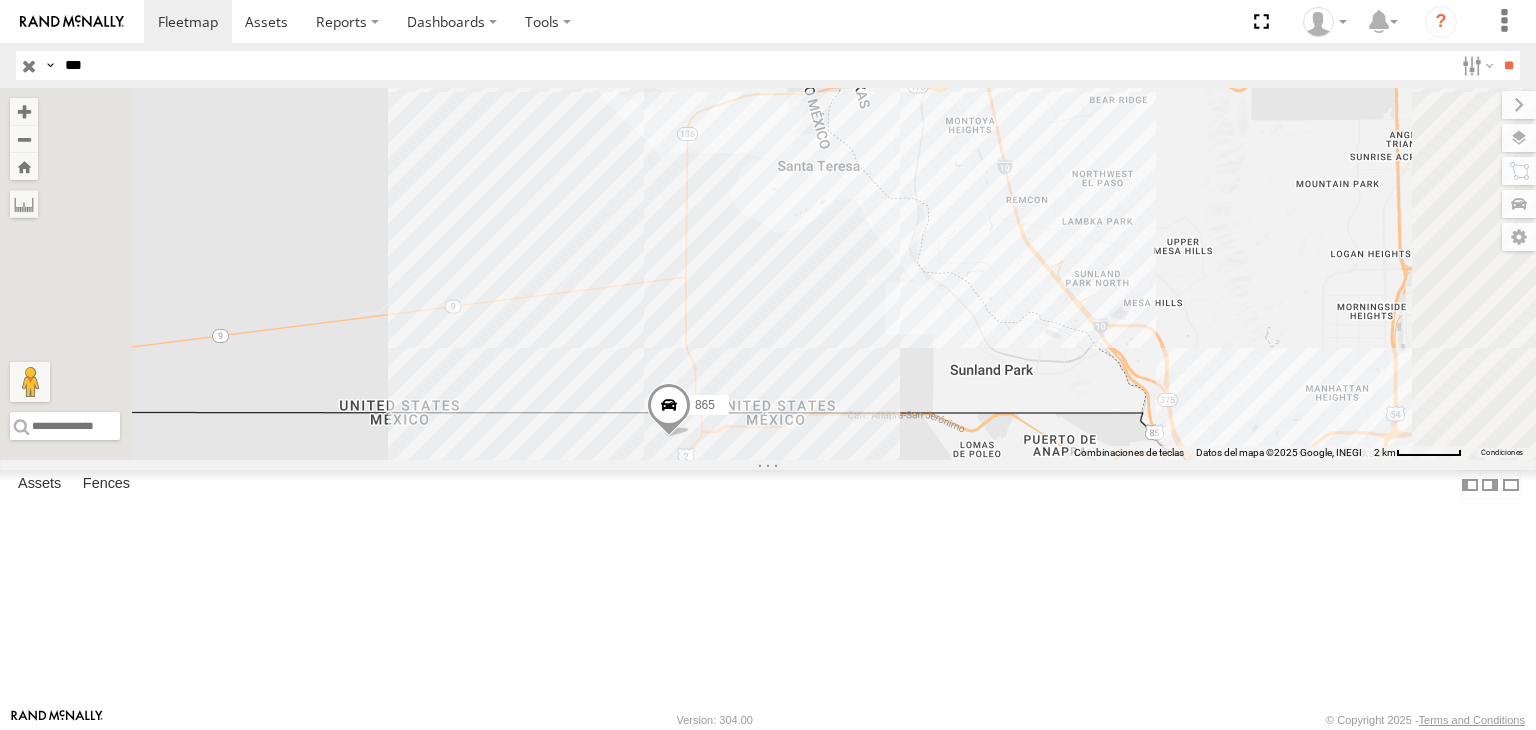 click on "Basemaps" at bounding box center (0, 0) 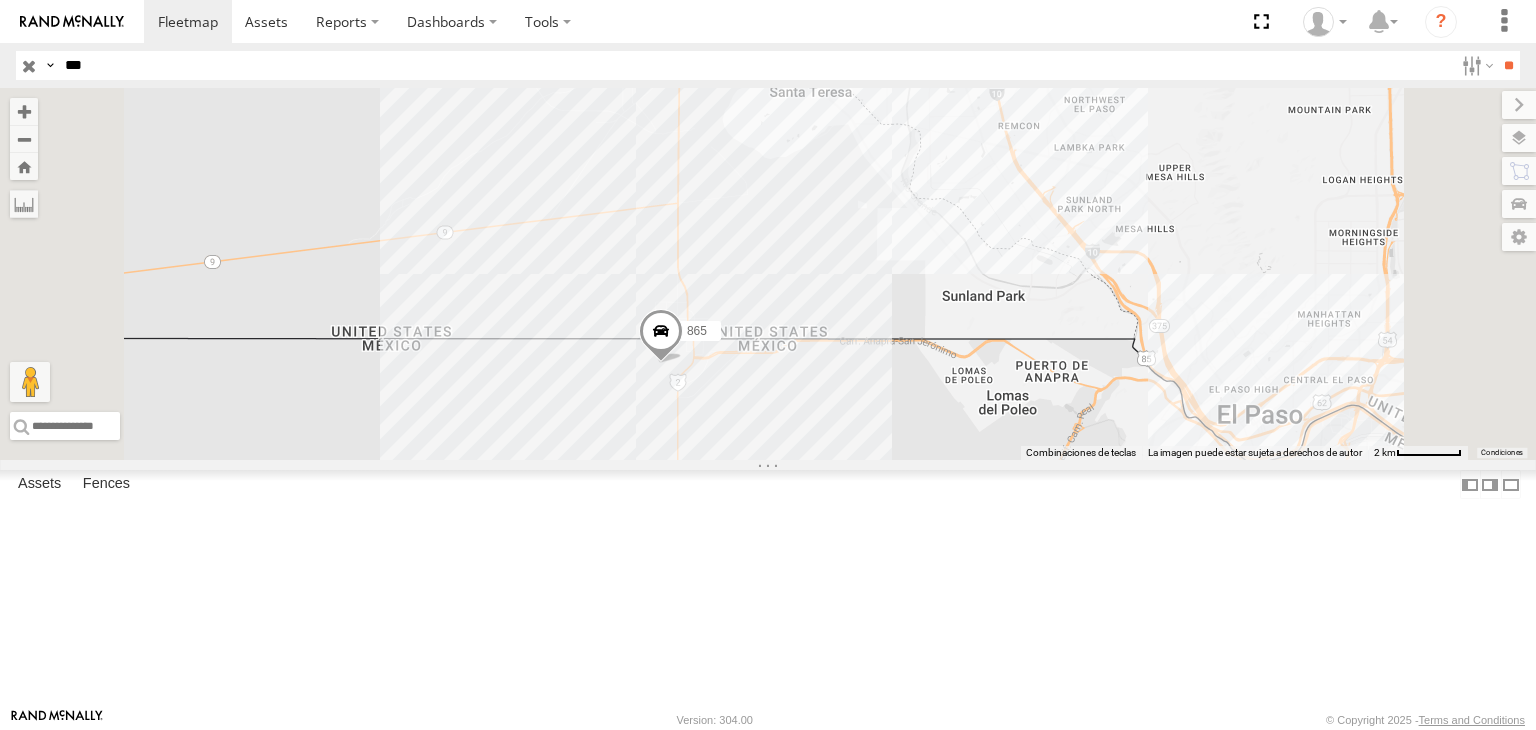 drag, startPoint x: 1073, startPoint y: 403, endPoint x: 1052, endPoint y: 209, distance: 195.13329 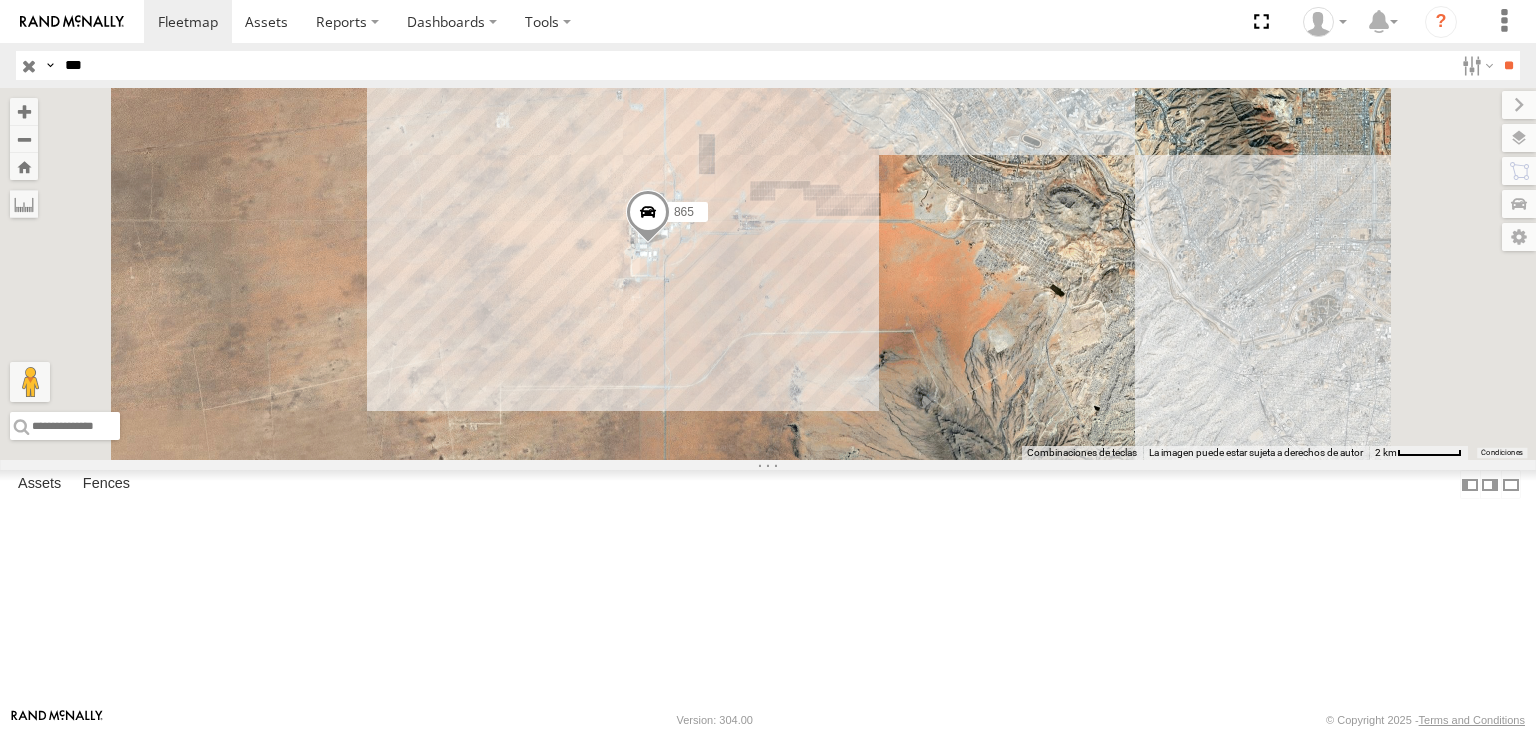 drag, startPoint x: 1016, startPoint y: 393, endPoint x: 1008, endPoint y: 376, distance: 18.788294 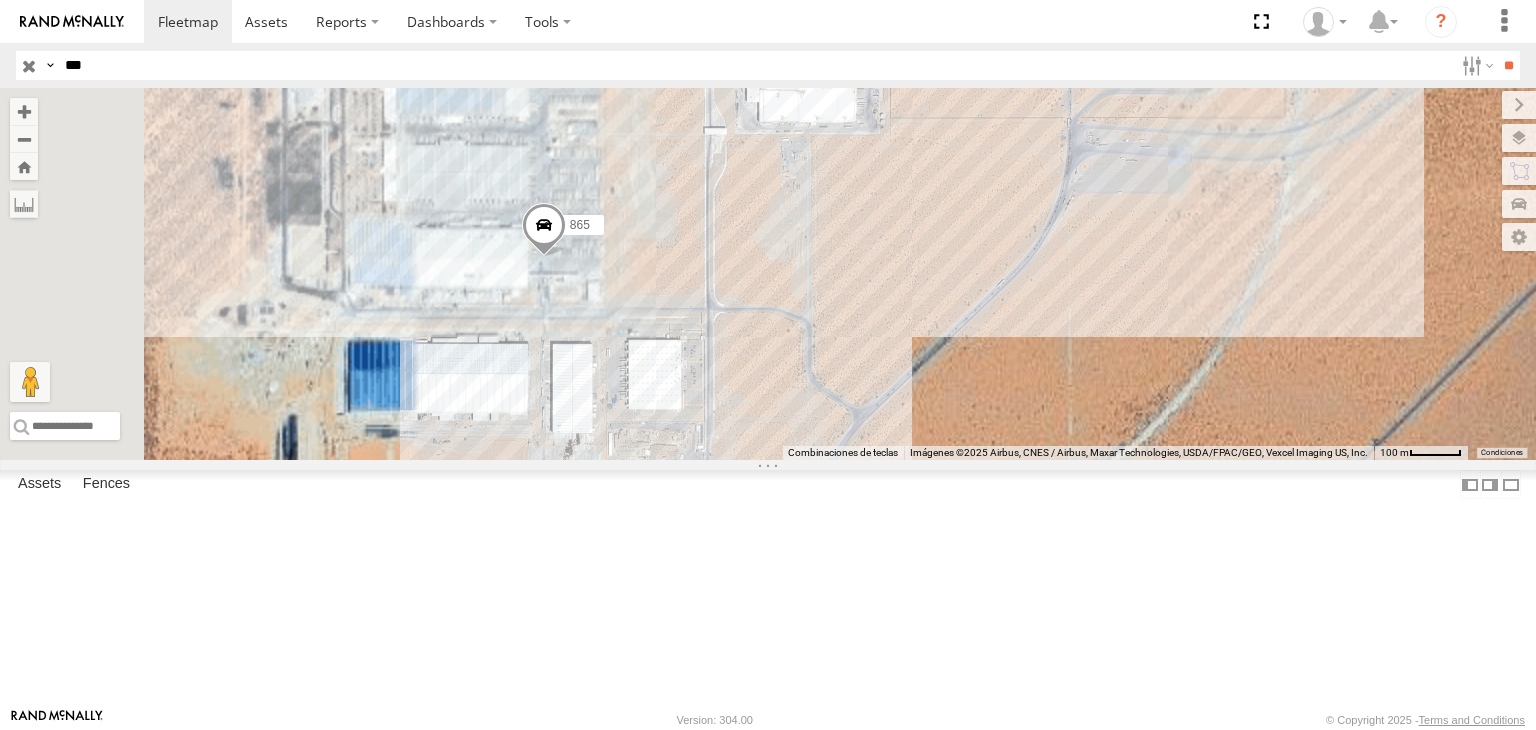 drag, startPoint x: 893, startPoint y: 169, endPoint x: 854, endPoint y: 497, distance: 330.31046 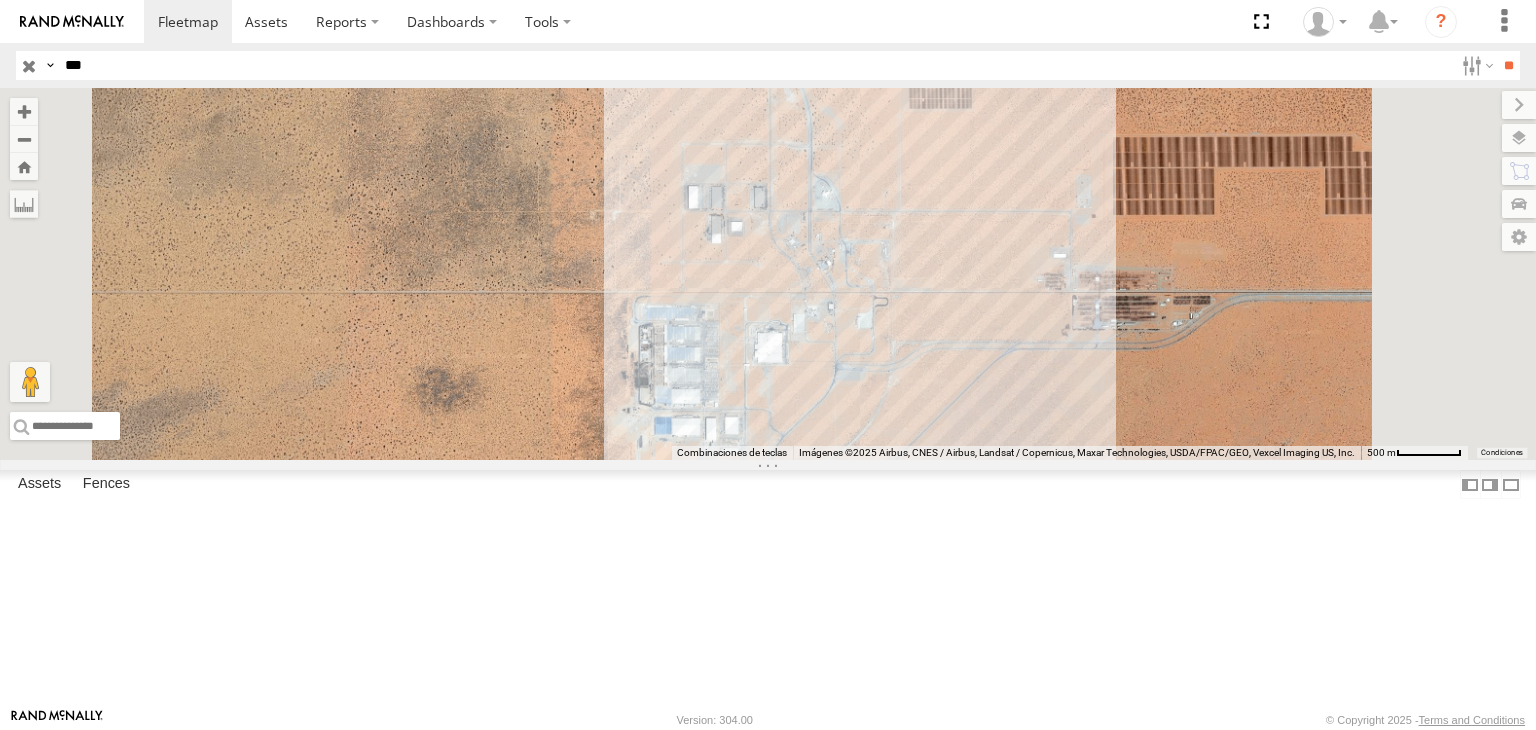 drag, startPoint x: 1136, startPoint y: 504, endPoint x: 808, endPoint y: 120, distance: 505.01486 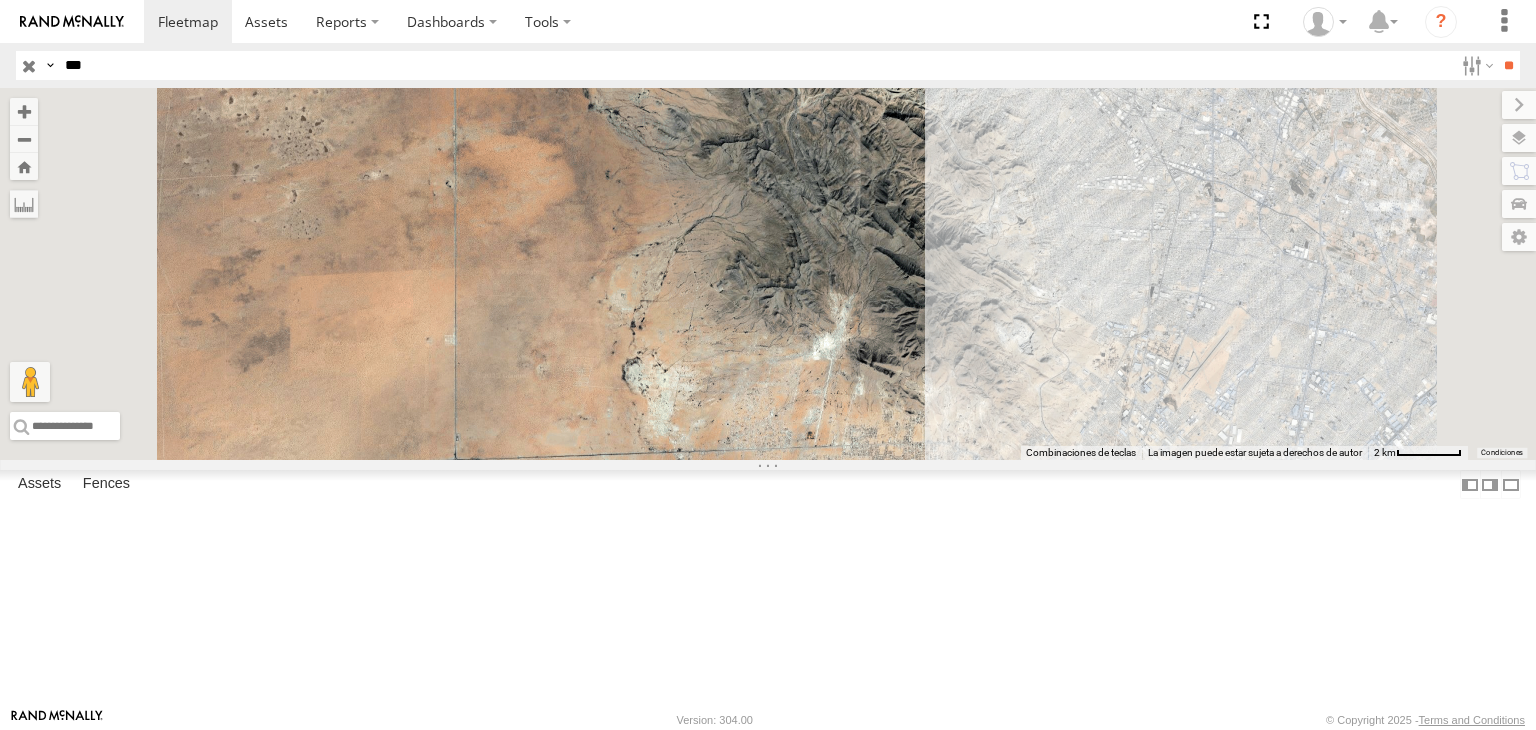 drag, startPoint x: 752, startPoint y: 371, endPoint x: 929, endPoint y: 401, distance: 179.52437 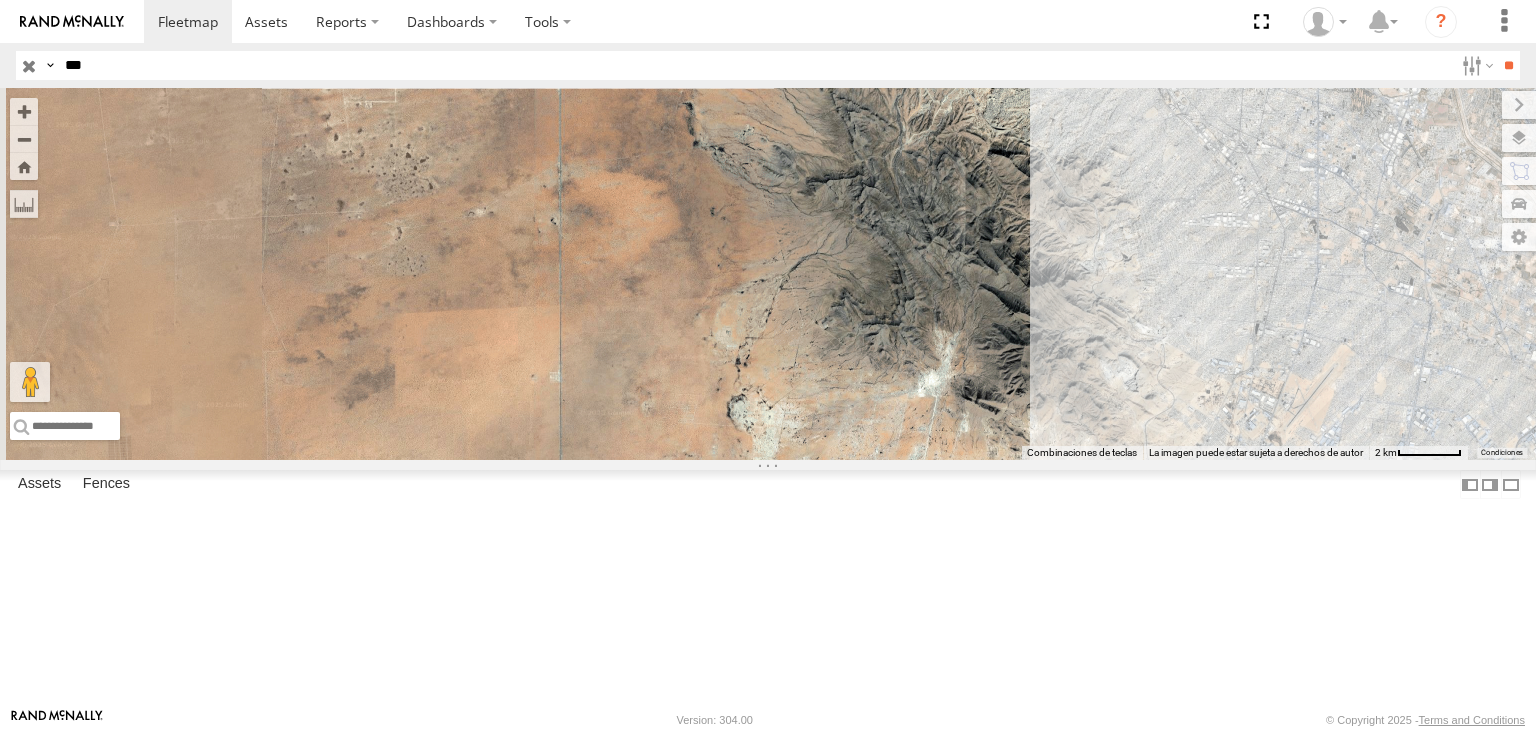 drag, startPoint x: 944, startPoint y: 357, endPoint x: 835, endPoint y: 417, distance: 124.42267 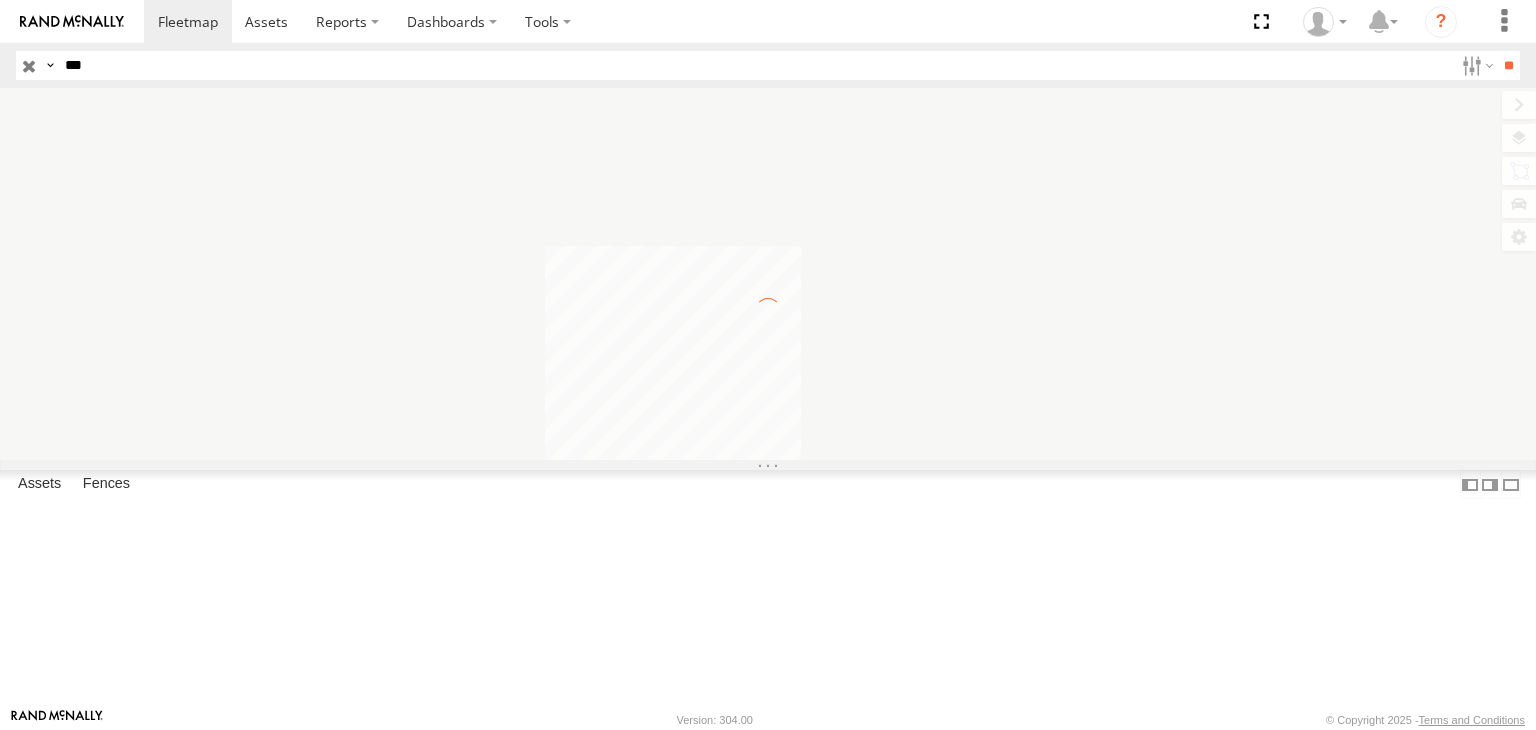 scroll, scrollTop: 0, scrollLeft: 0, axis: both 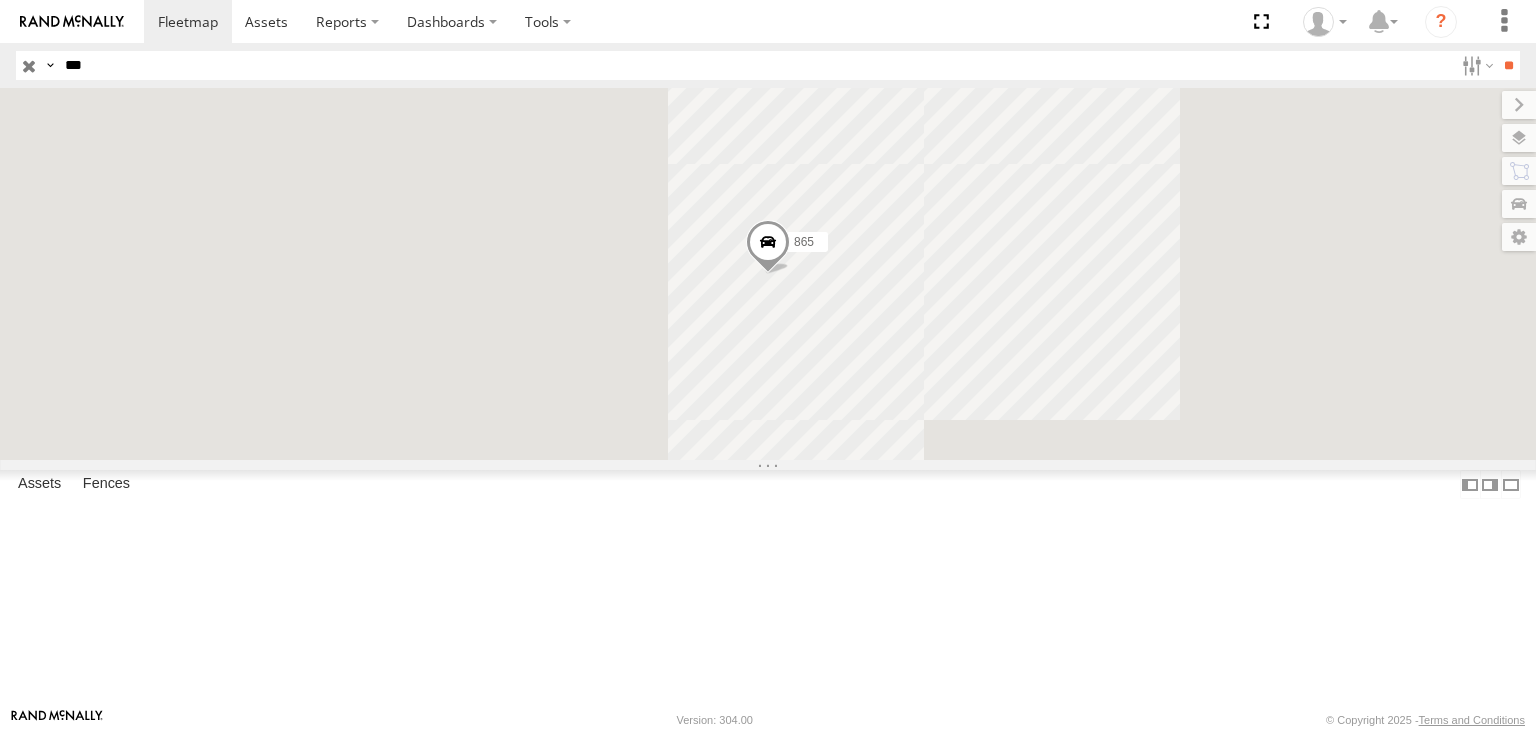click at bounding box center (29, 65) 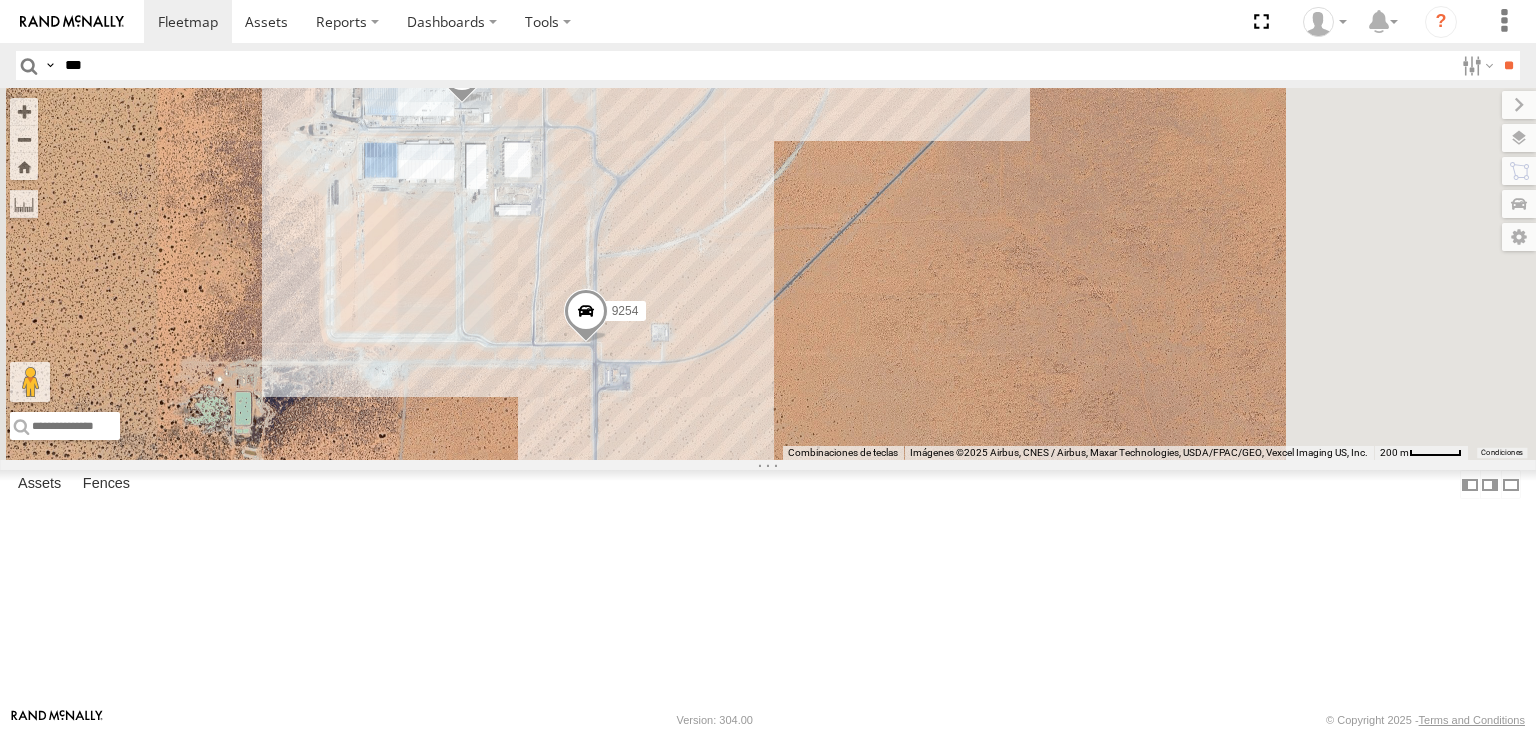 click at bounding box center (586, 316) 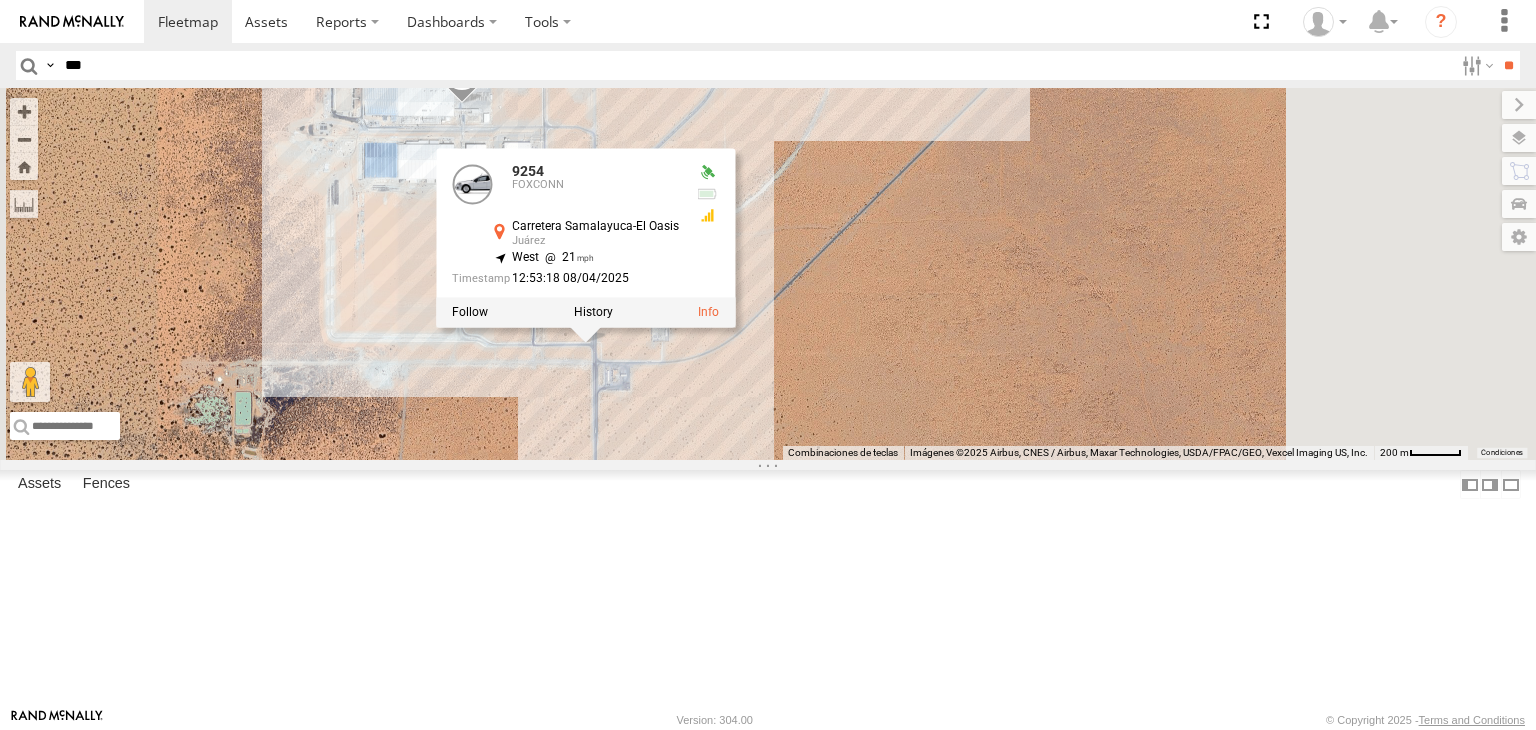 click on "12:53:18 08/04/2025" at bounding box center (565, 279) 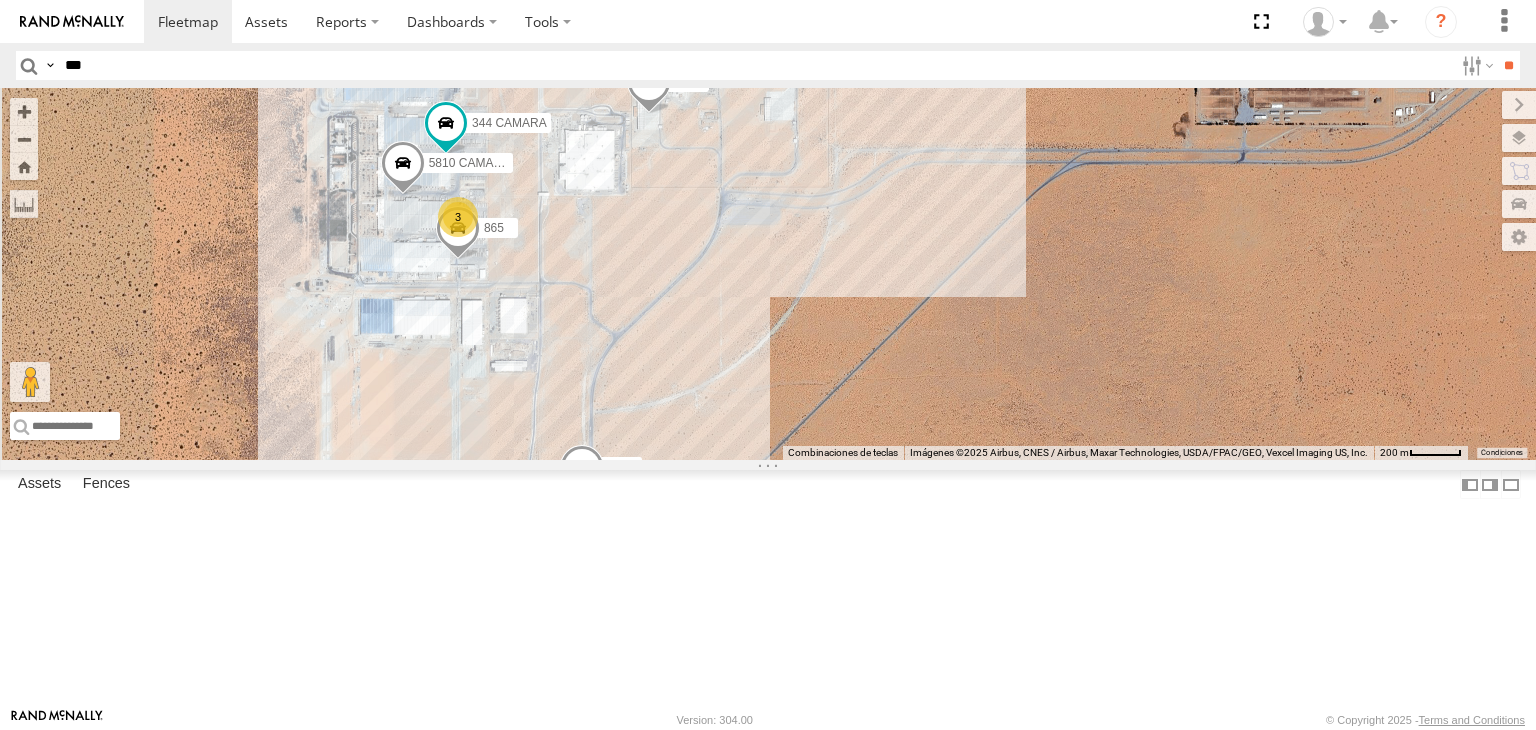 drag, startPoint x: 752, startPoint y: 213, endPoint x: 753, endPoint y: 394, distance: 181.00276 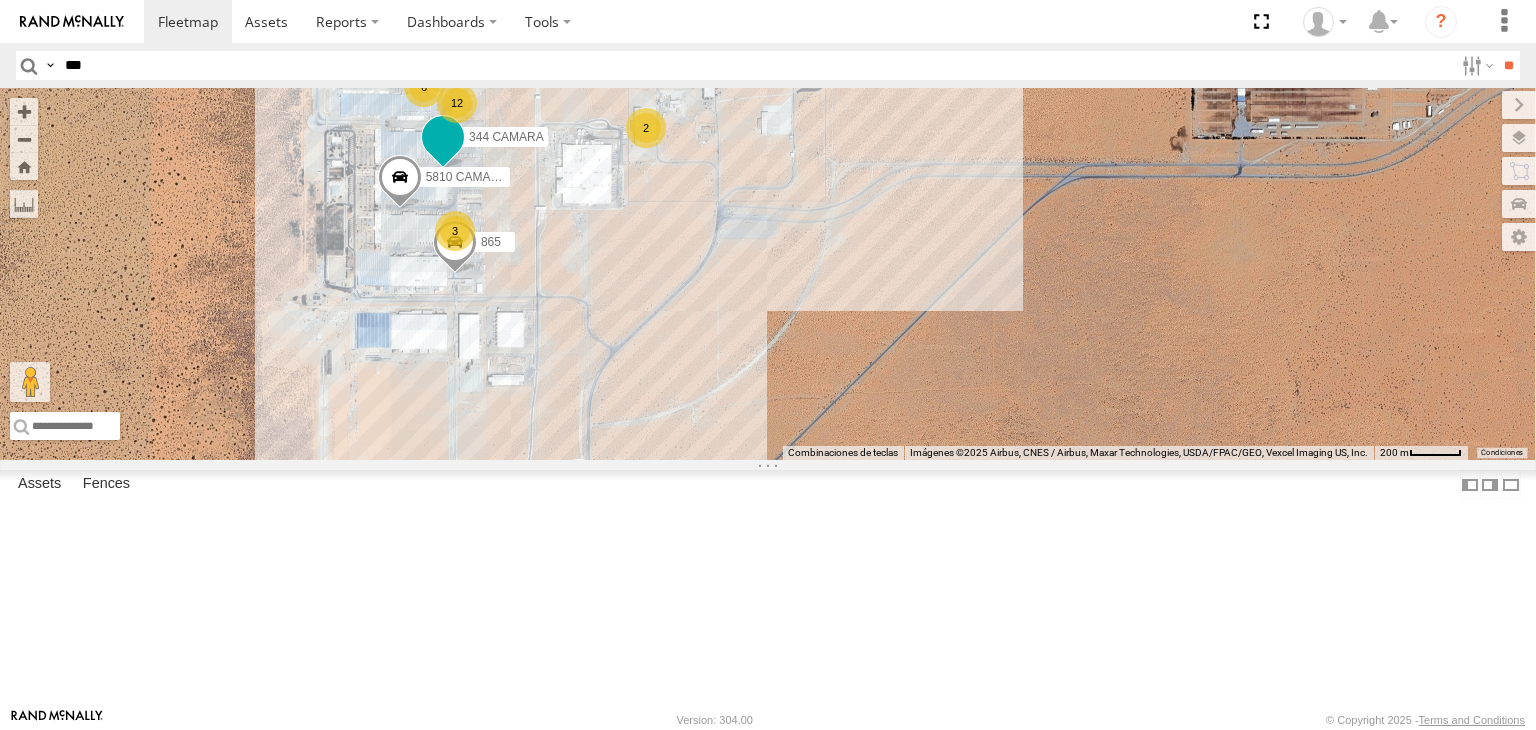 click at bounding box center [443, 137] 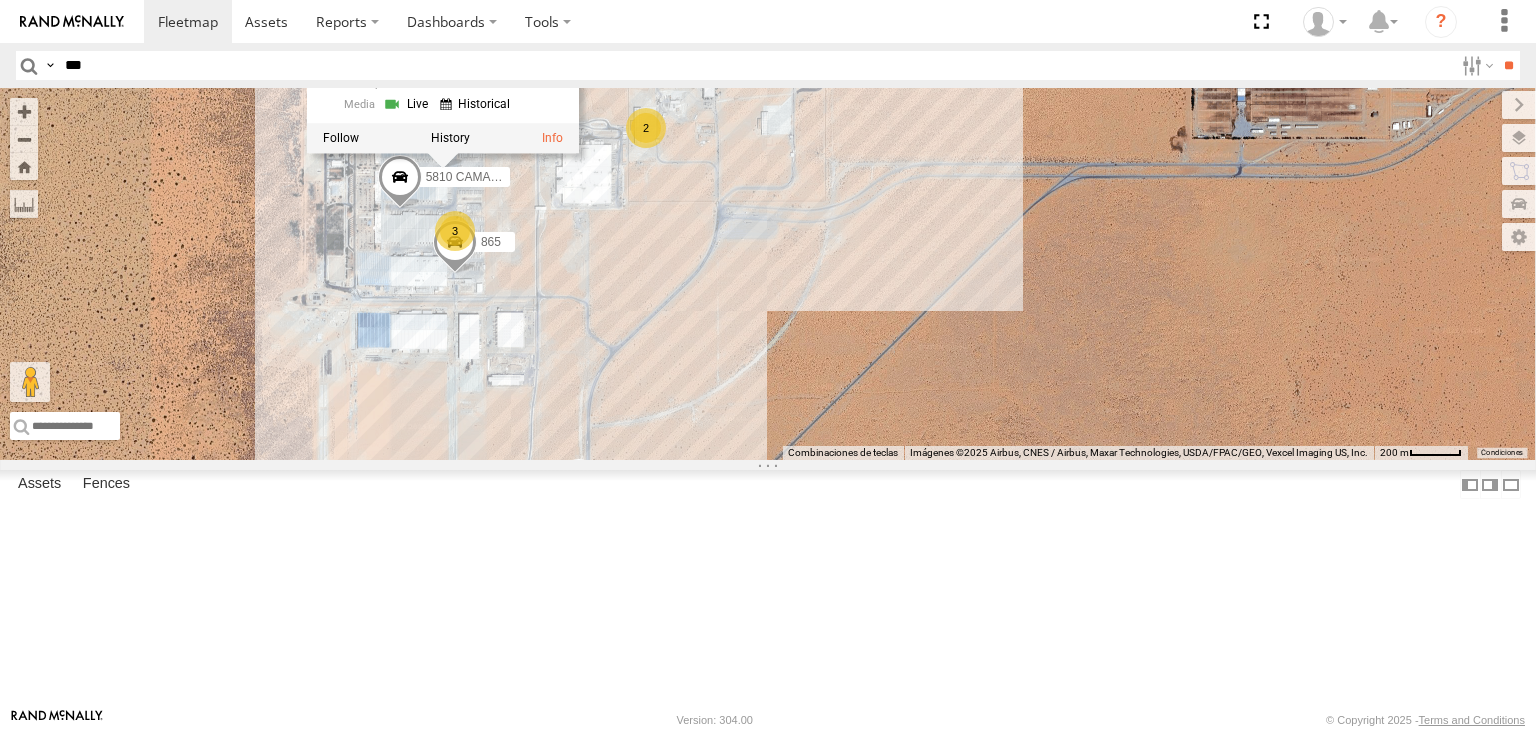 click at bounding box center [408, 104] 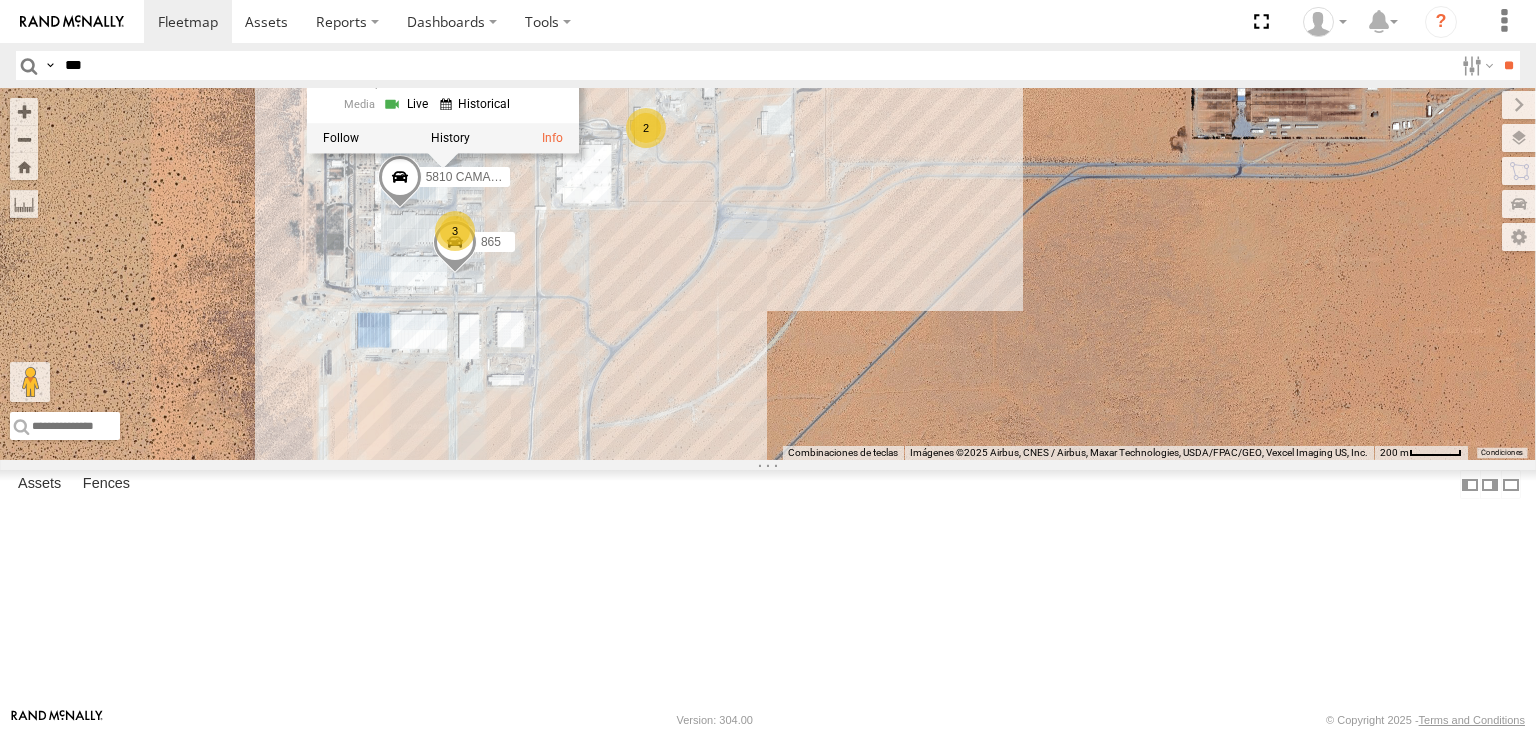 click on "[NUMBER] [NUMBER] [NUMBER] [NUMBER] CAMARA [NUMBER] [NUMBER] CAMARA [NUMBER] [NUMBER] [NUMBER] [NUMBER] CAMARA [COMPANY] [LOCATION] [COMPANY] [LATITUDE] ,  [LONGITUDE] [NUMBER] [TIME] [DATE]" at bounding box center [768, 274] 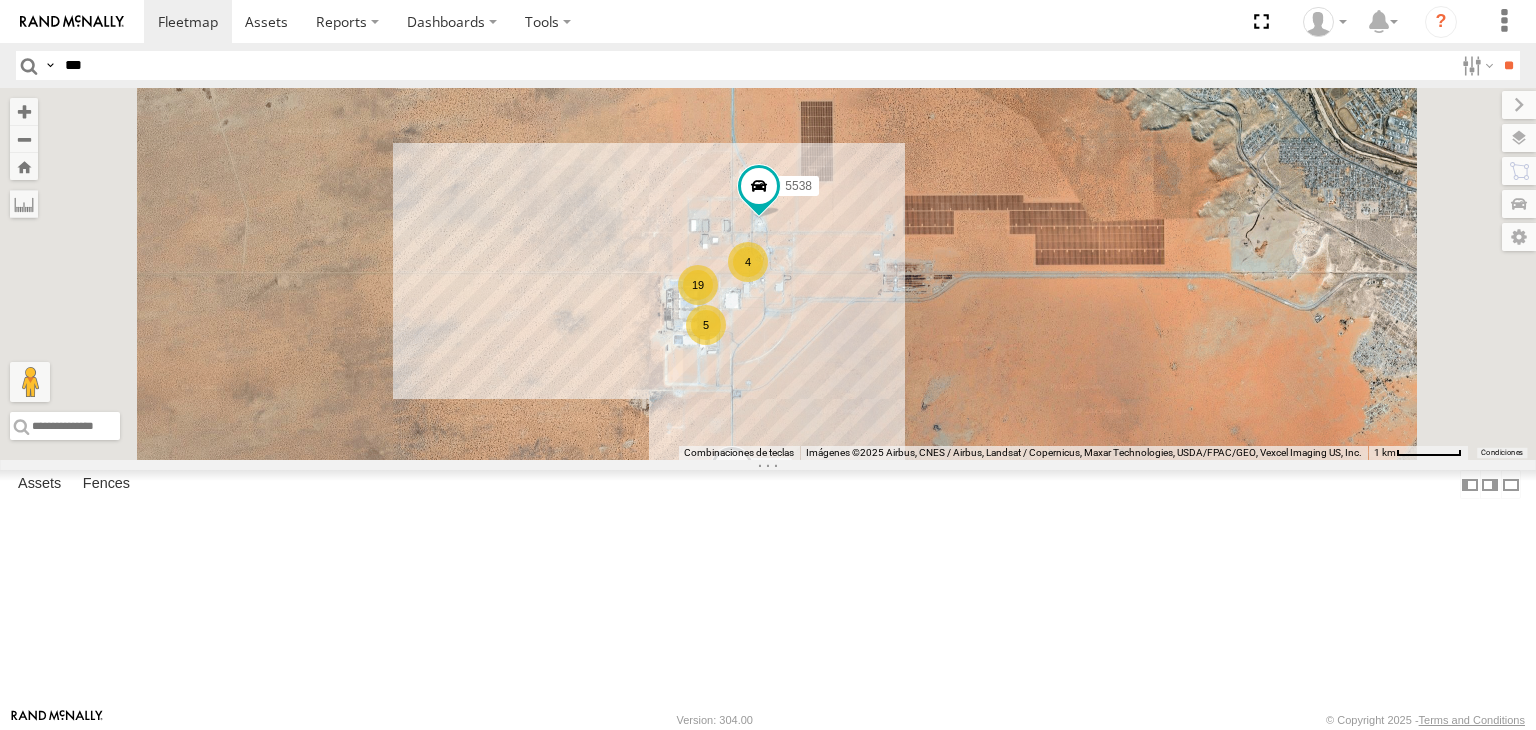 drag, startPoint x: 997, startPoint y: 570, endPoint x: 1011, endPoint y: 448, distance: 122.80065 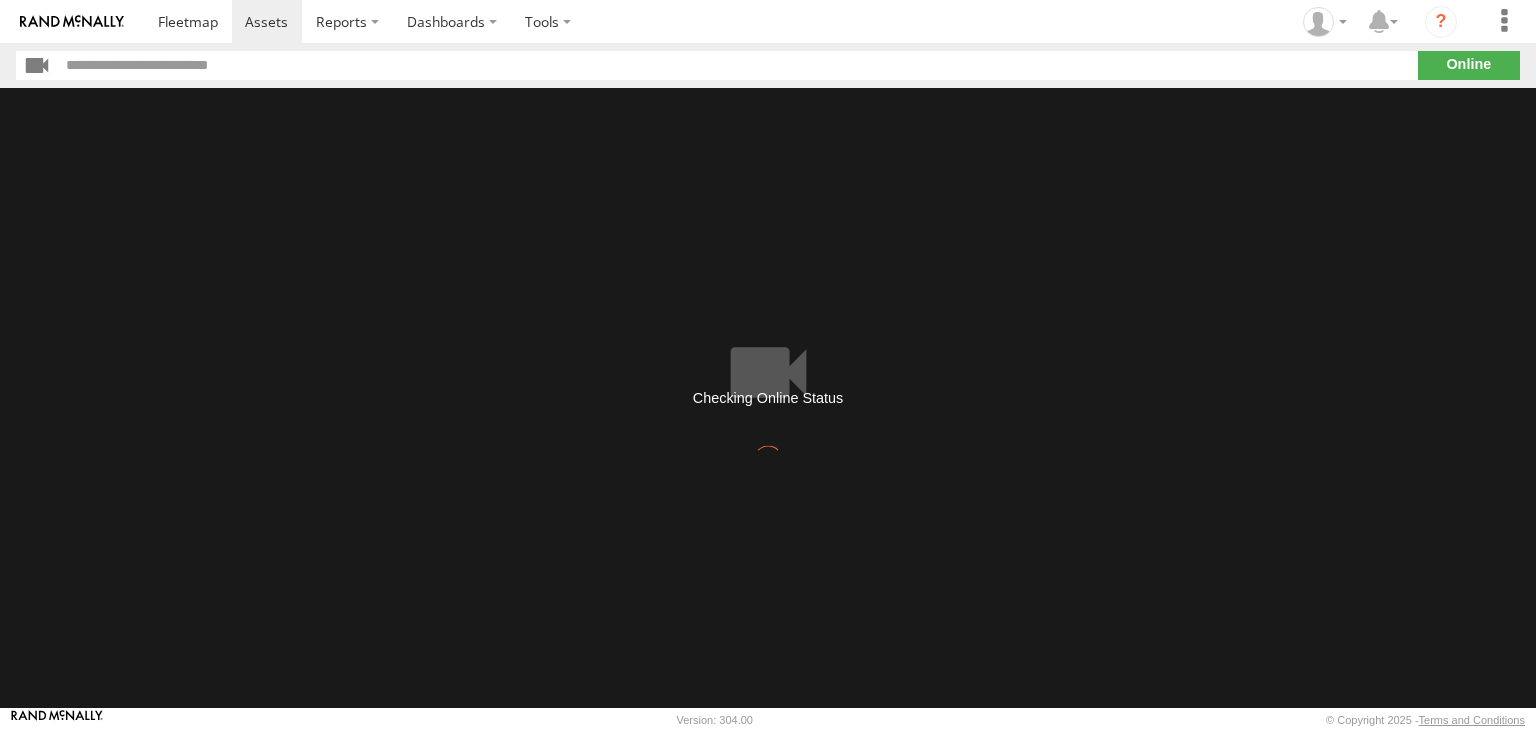 scroll, scrollTop: 0, scrollLeft: 0, axis: both 